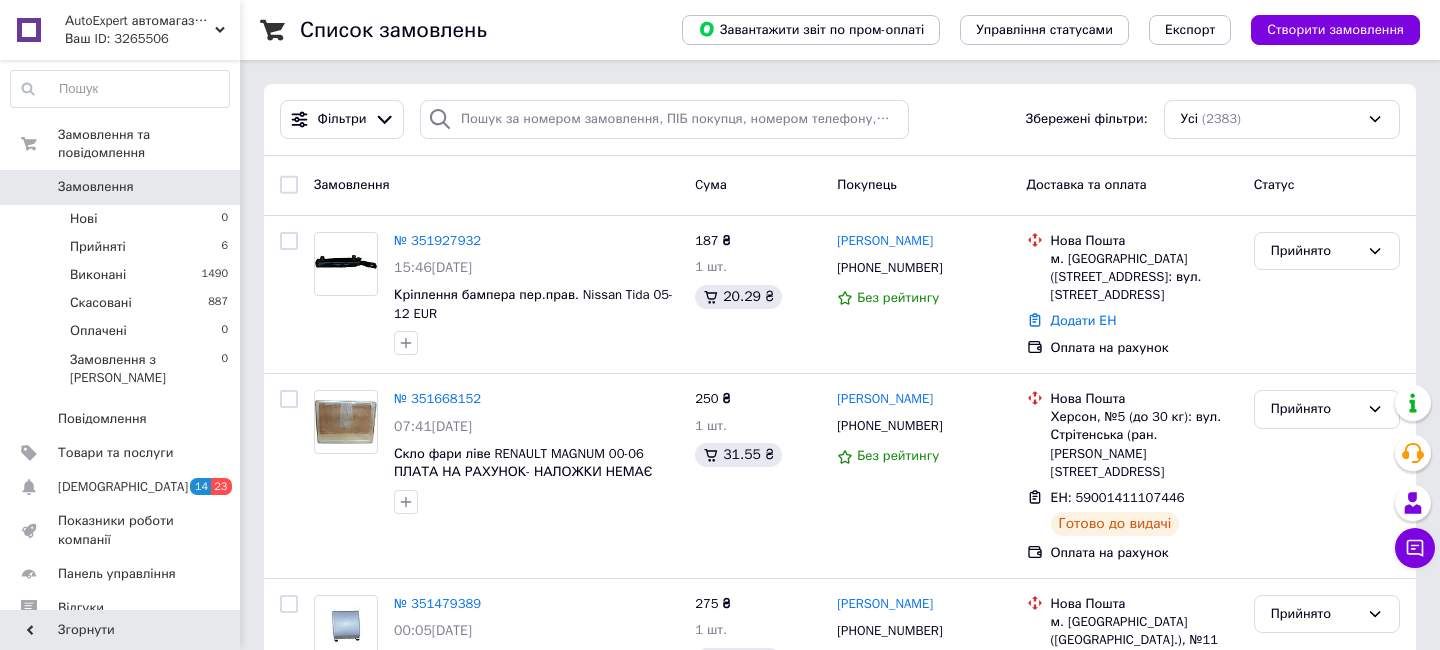 scroll, scrollTop: 0, scrollLeft: 0, axis: both 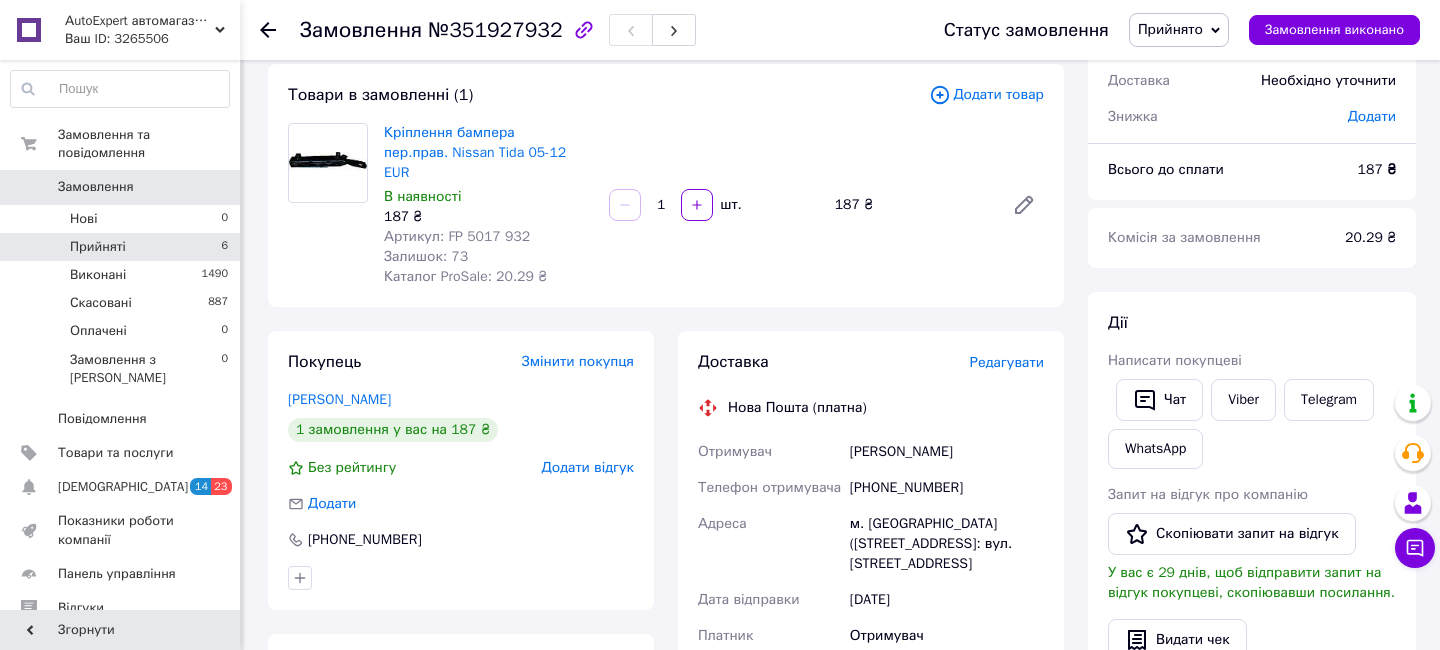 click on "Прийняті 6" at bounding box center (120, 247) 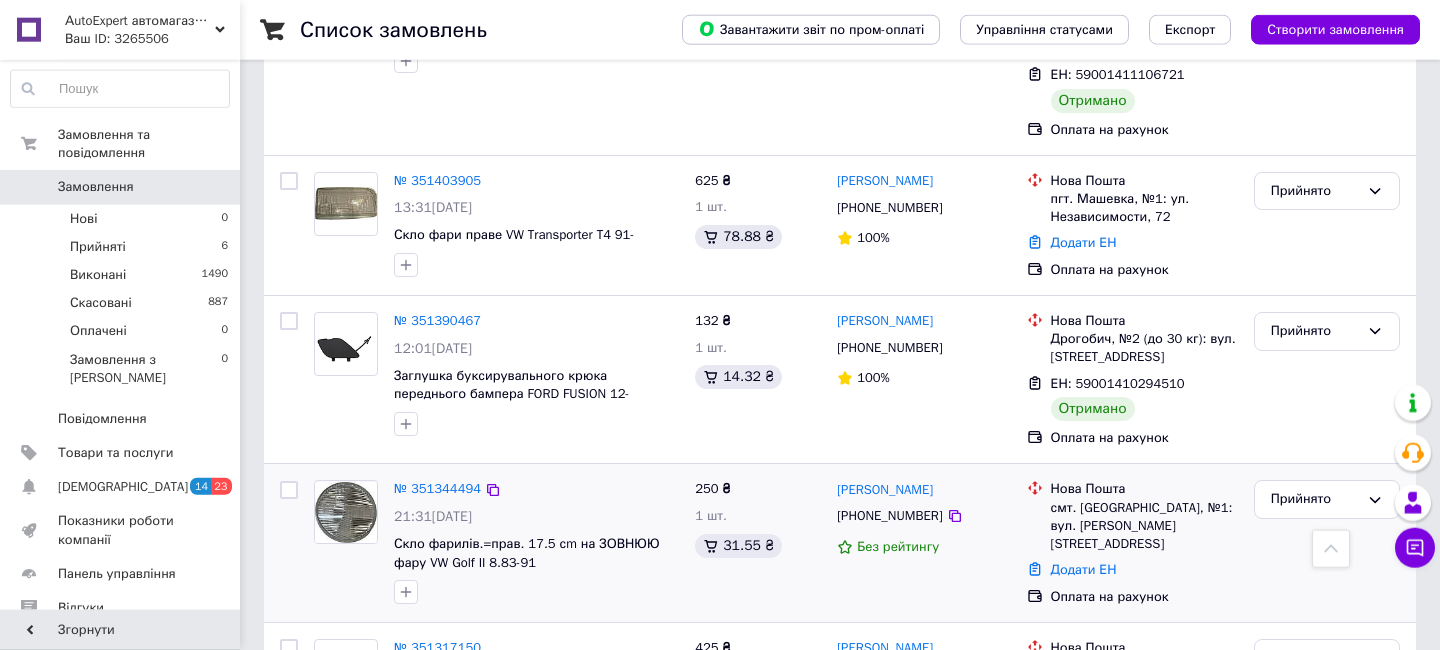 scroll, scrollTop: 648, scrollLeft: 0, axis: vertical 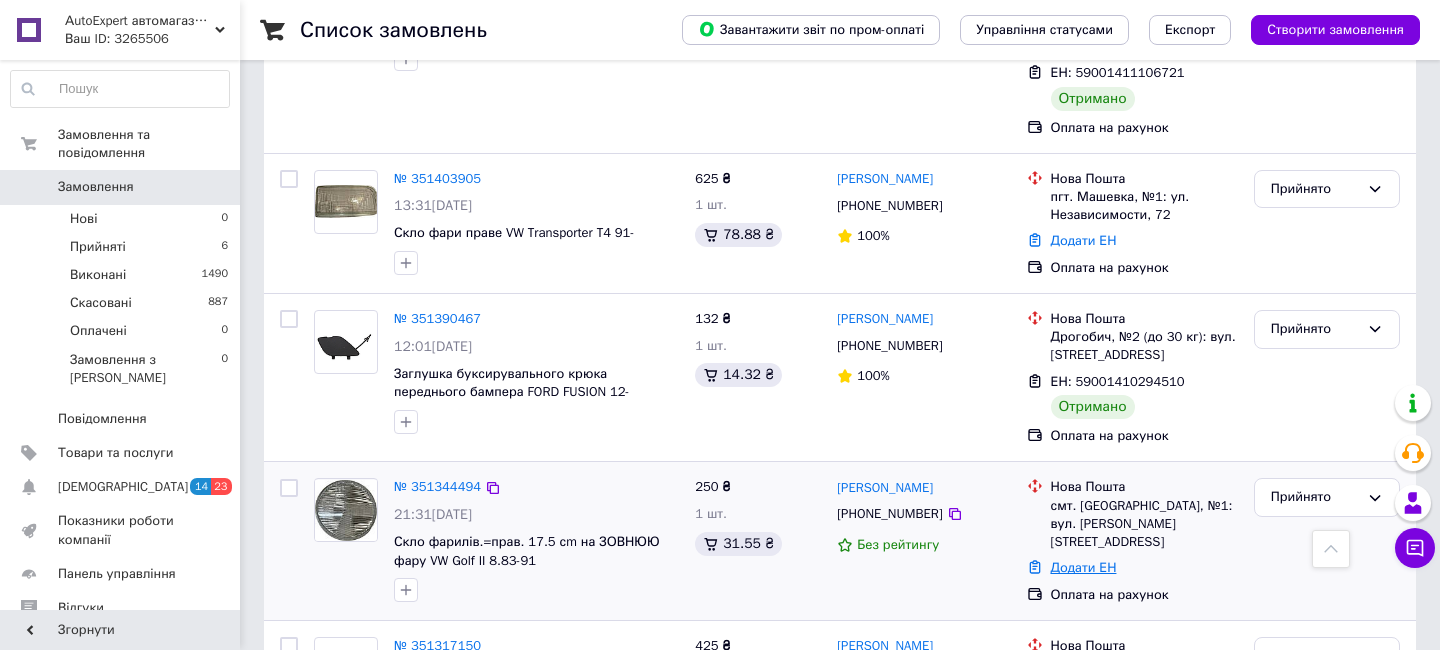 click on "Додати ЕН" at bounding box center [1084, 567] 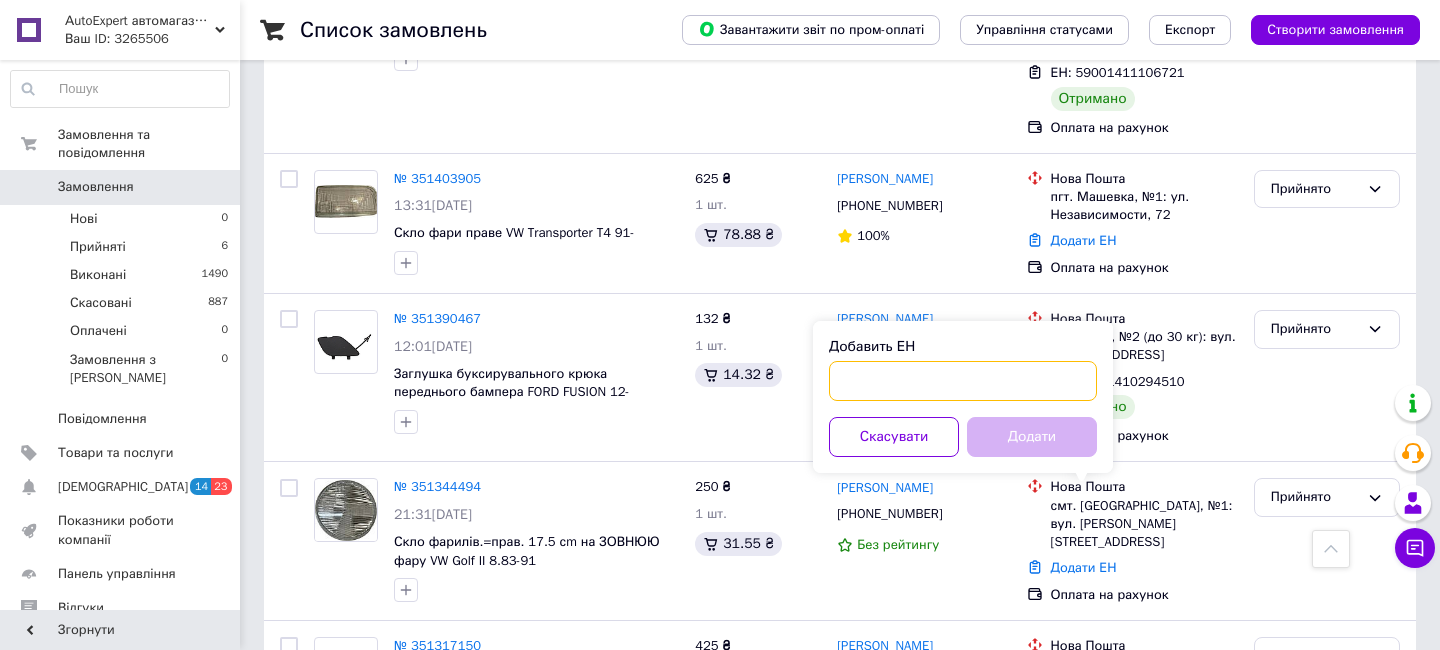 click on "Добавить ЕН" at bounding box center [963, 381] 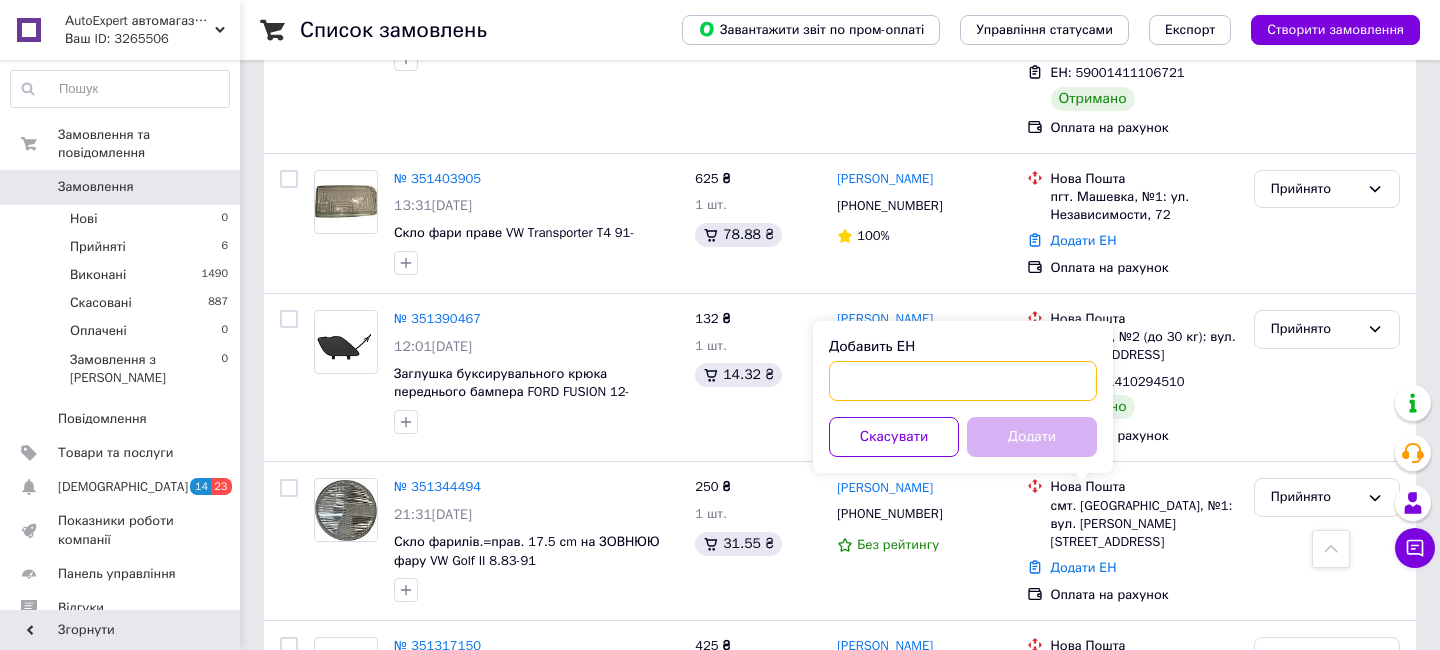 paste on "59001410401647" 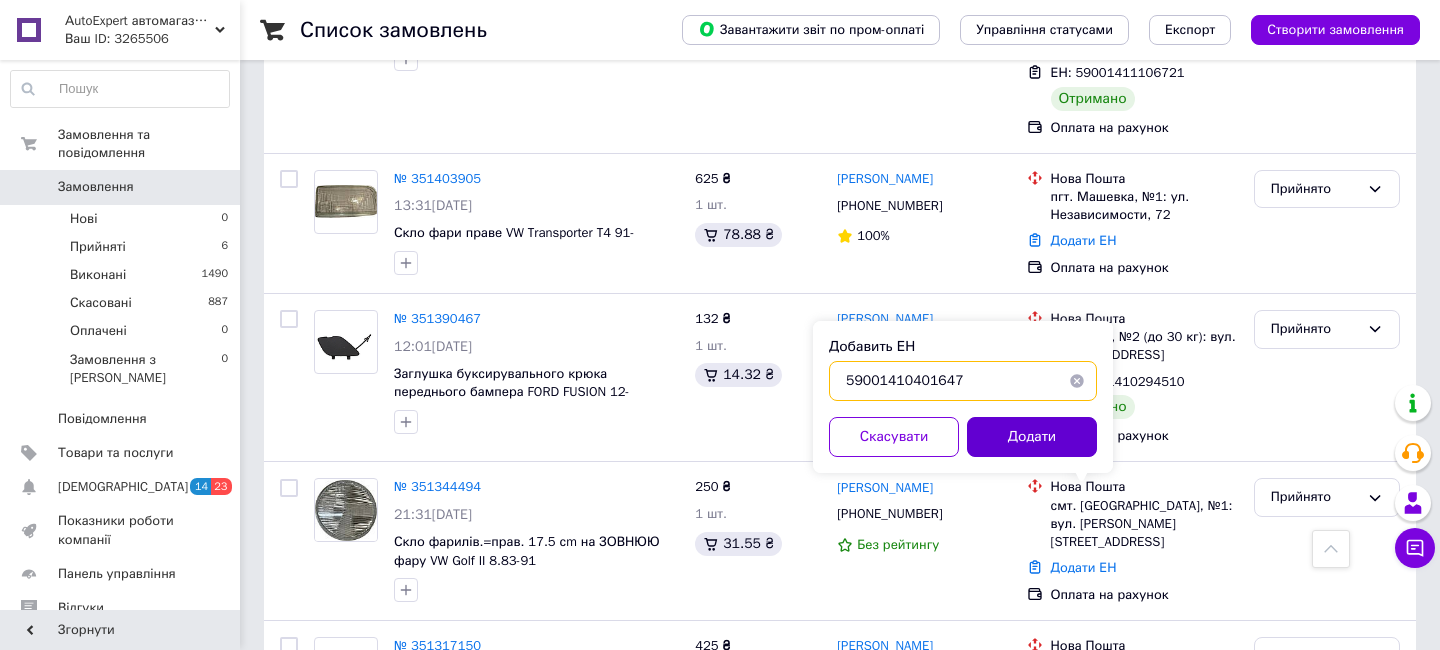 type on "59001410401647" 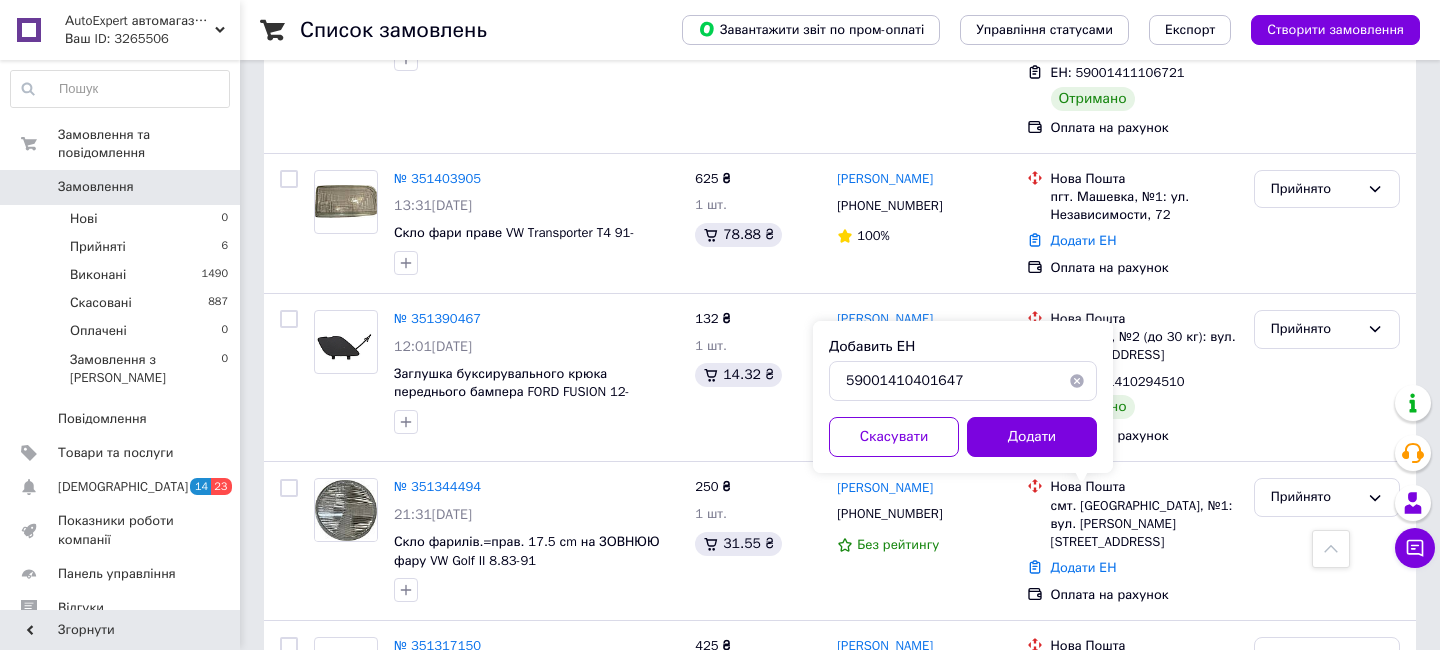 click on "Додати" at bounding box center [1032, 437] 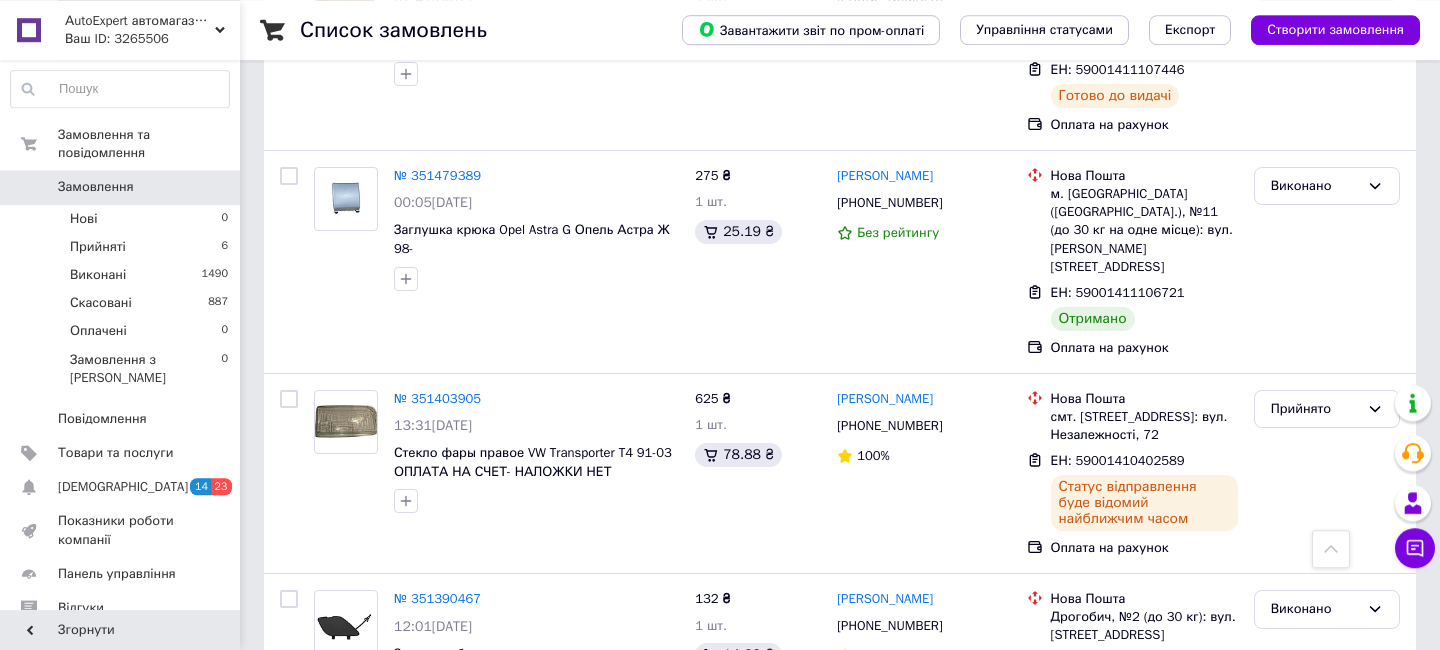 scroll, scrollTop: 324, scrollLeft: 0, axis: vertical 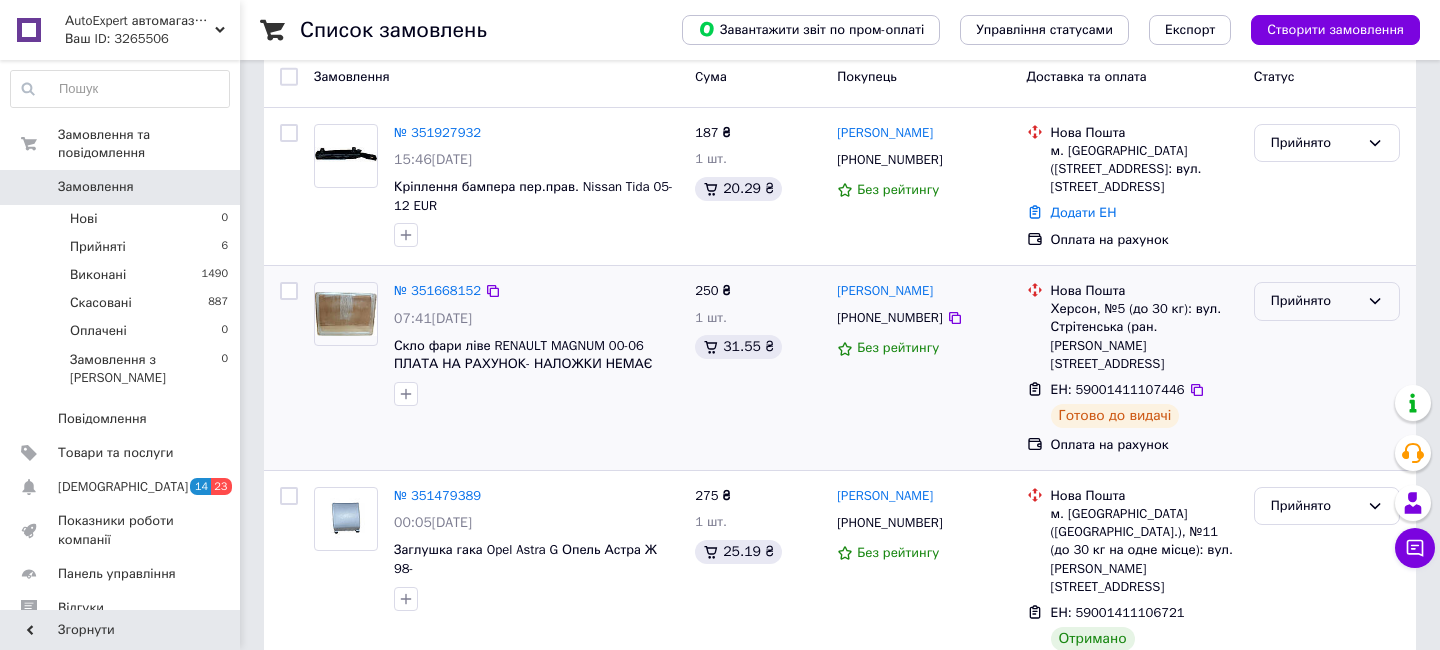 click on "Прийнято" at bounding box center (1327, 301) 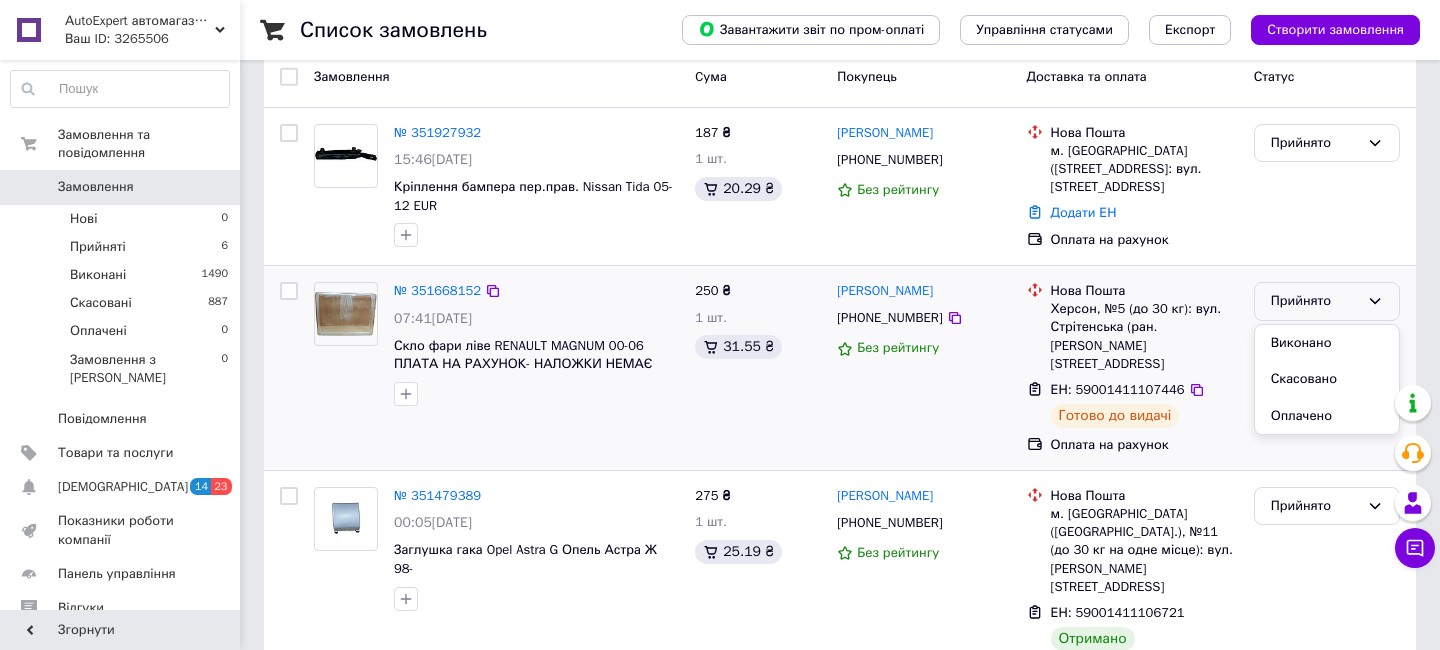 click on "Оплата на рахунок" at bounding box center [1144, 445] 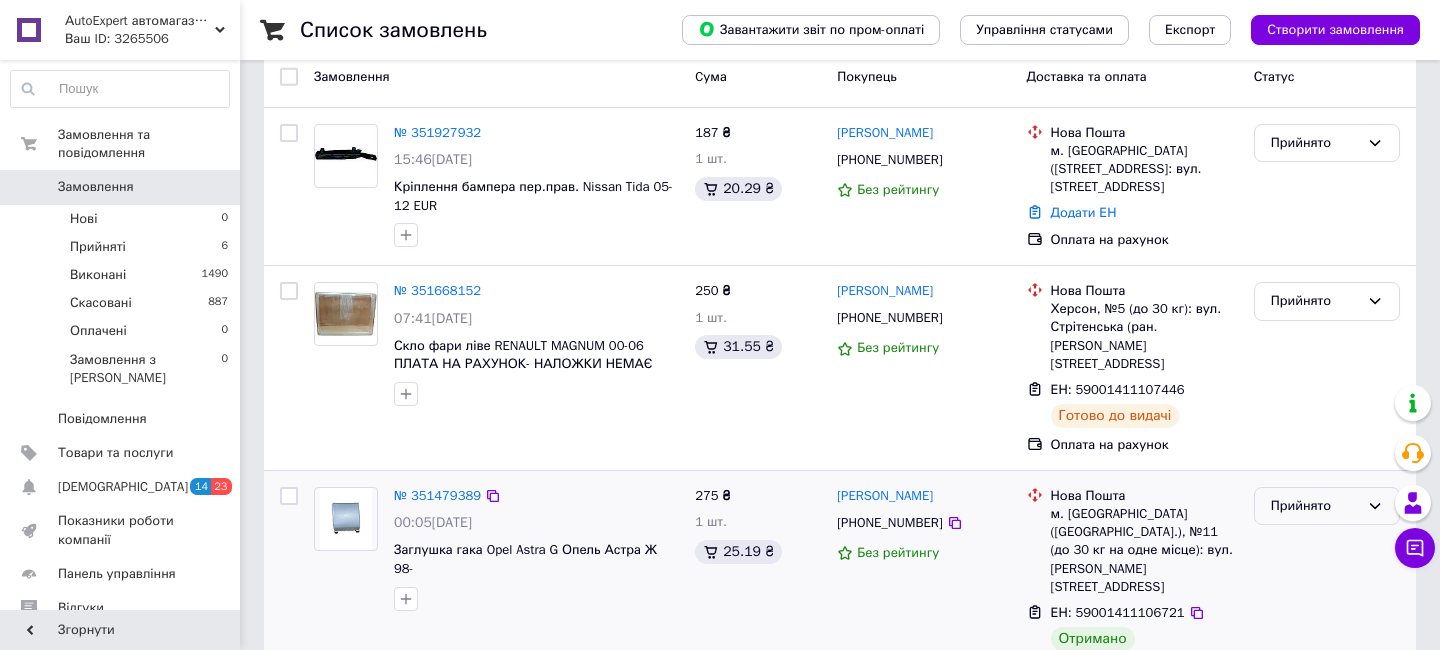 click on "Прийнято" at bounding box center (1315, 506) 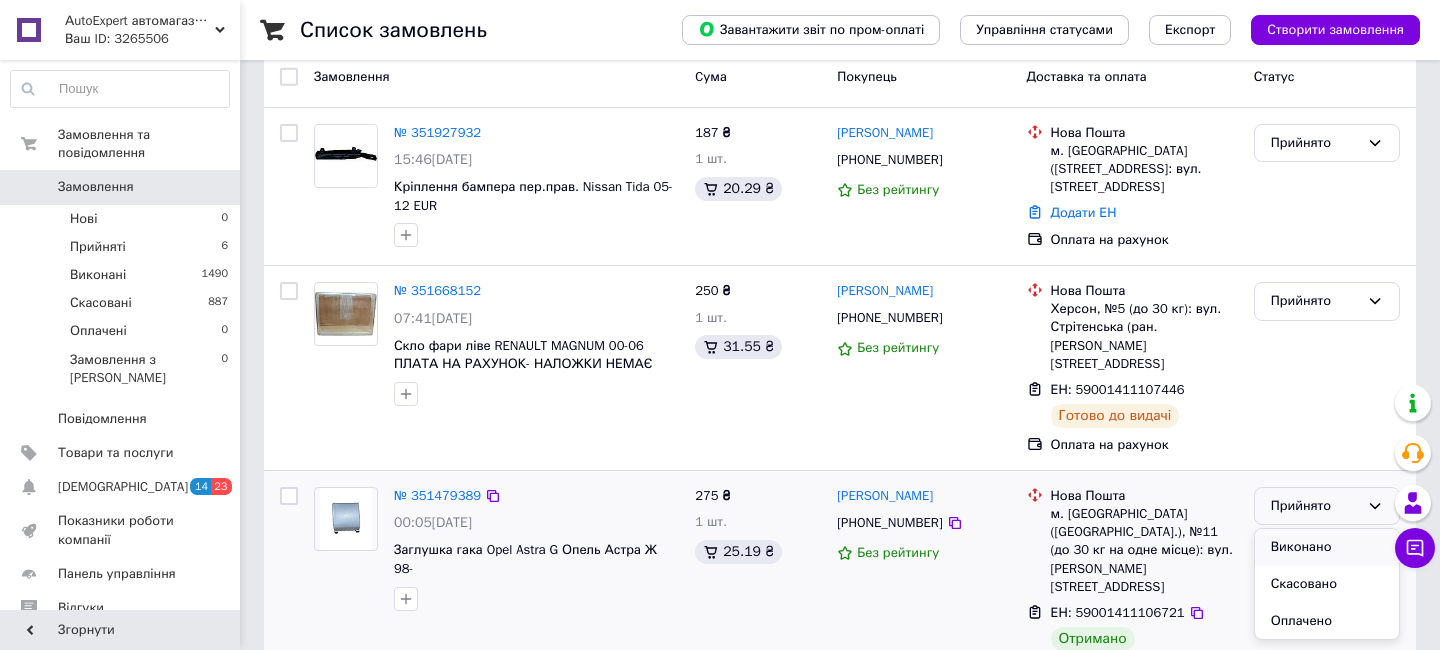 click on "Виконано" at bounding box center [1327, 547] 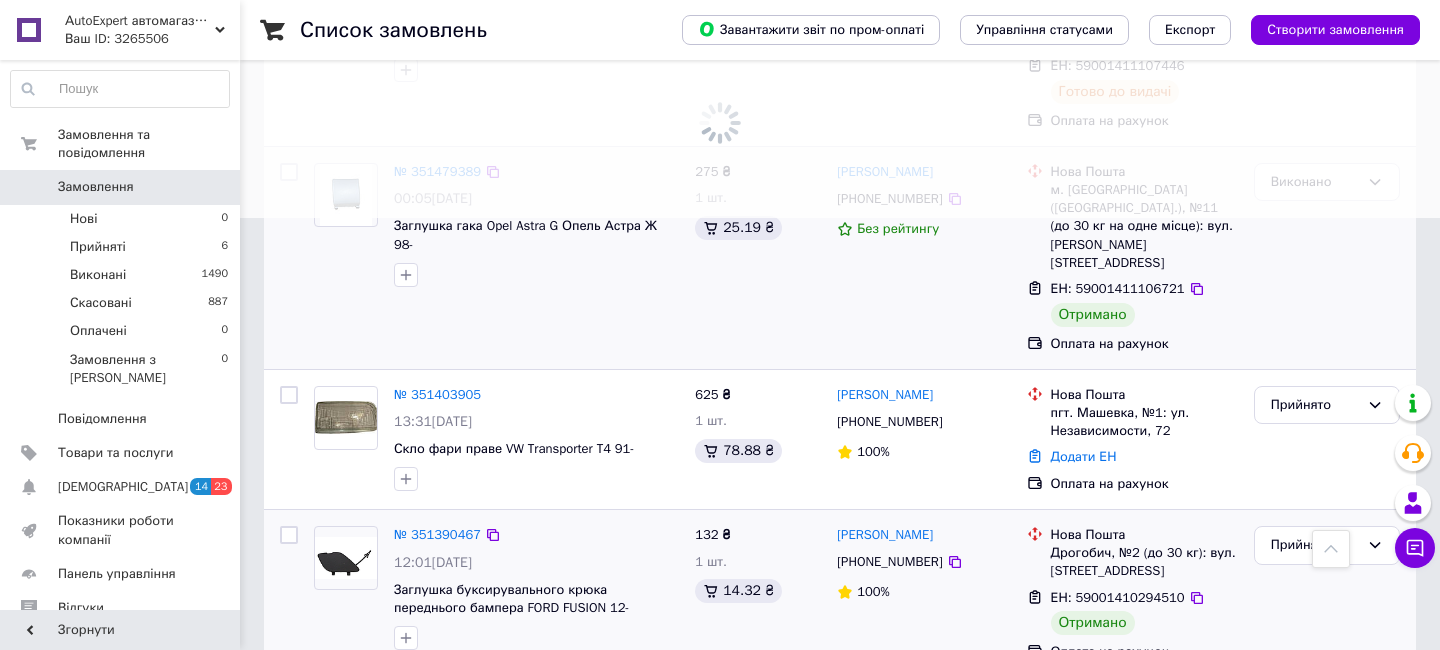 scroll, scrollTop: 540, scrollLeft: 0, axis: vertical 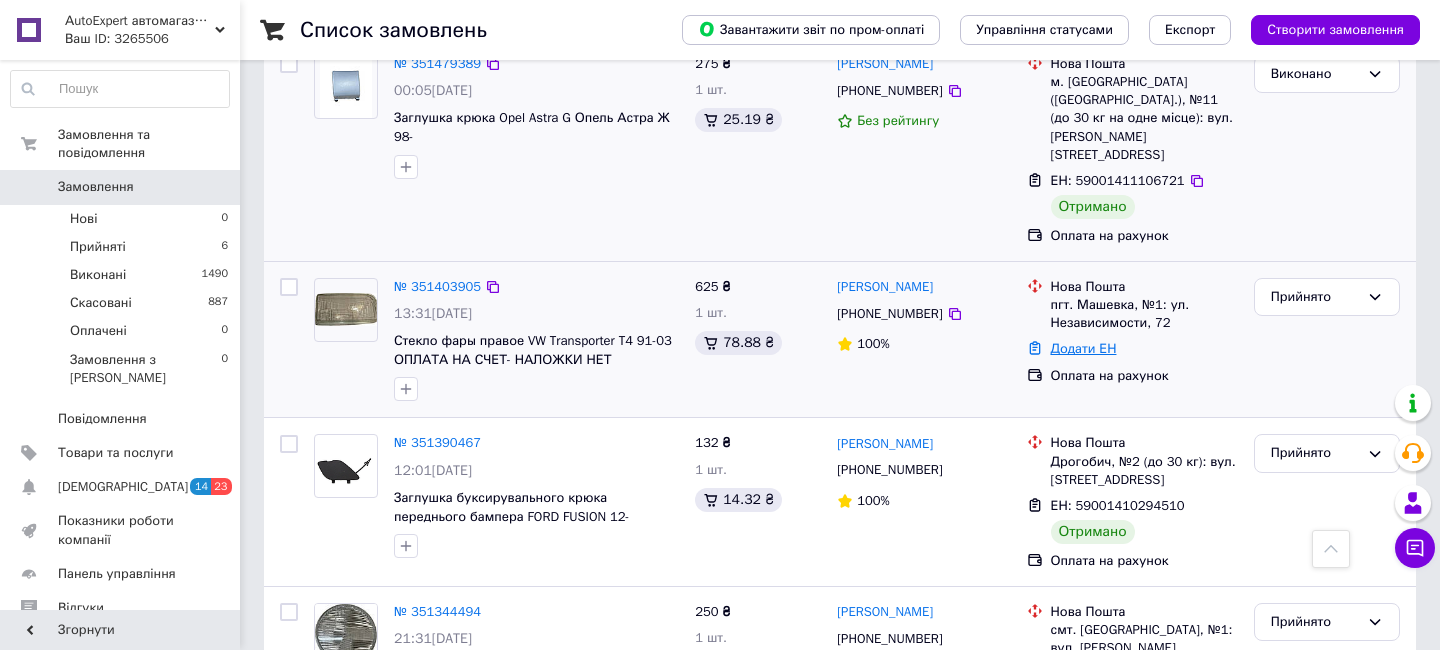 click on "Додати ЕН" at bounding box center (1084, 348) 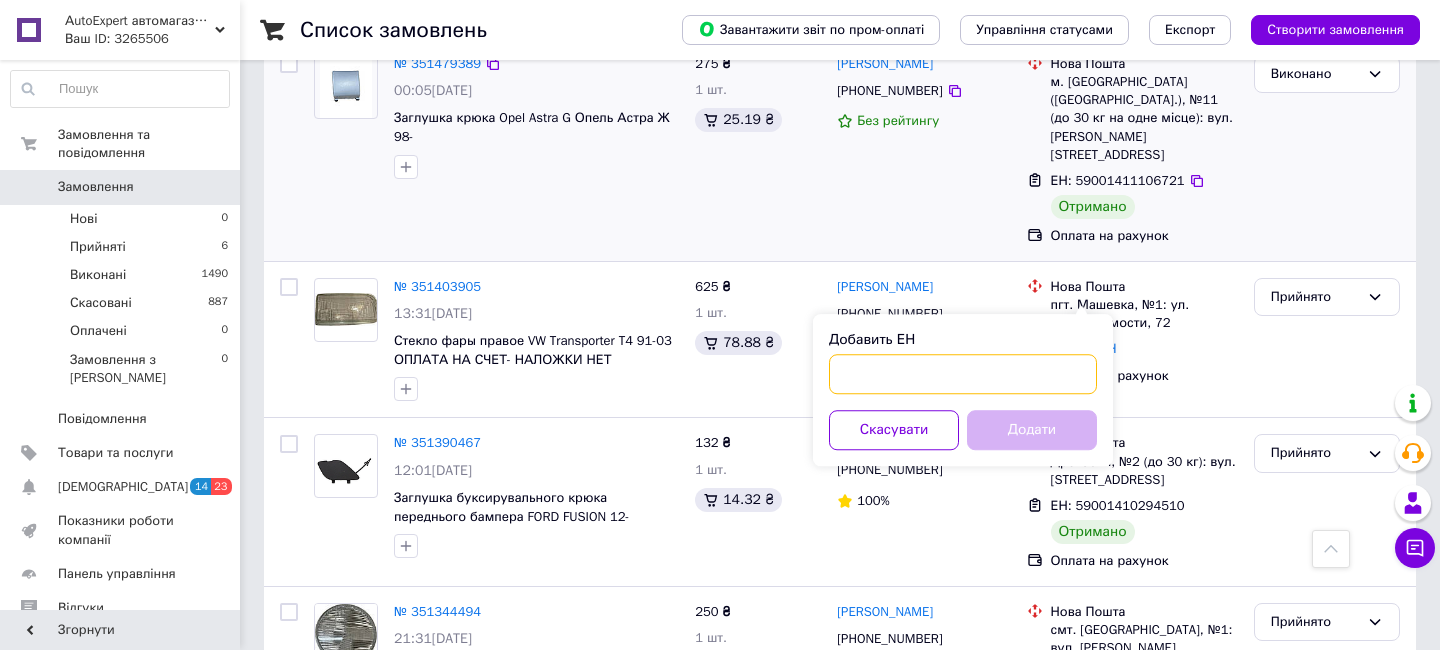 click on "Добавить ЕН" at bounding box center [963, 374] 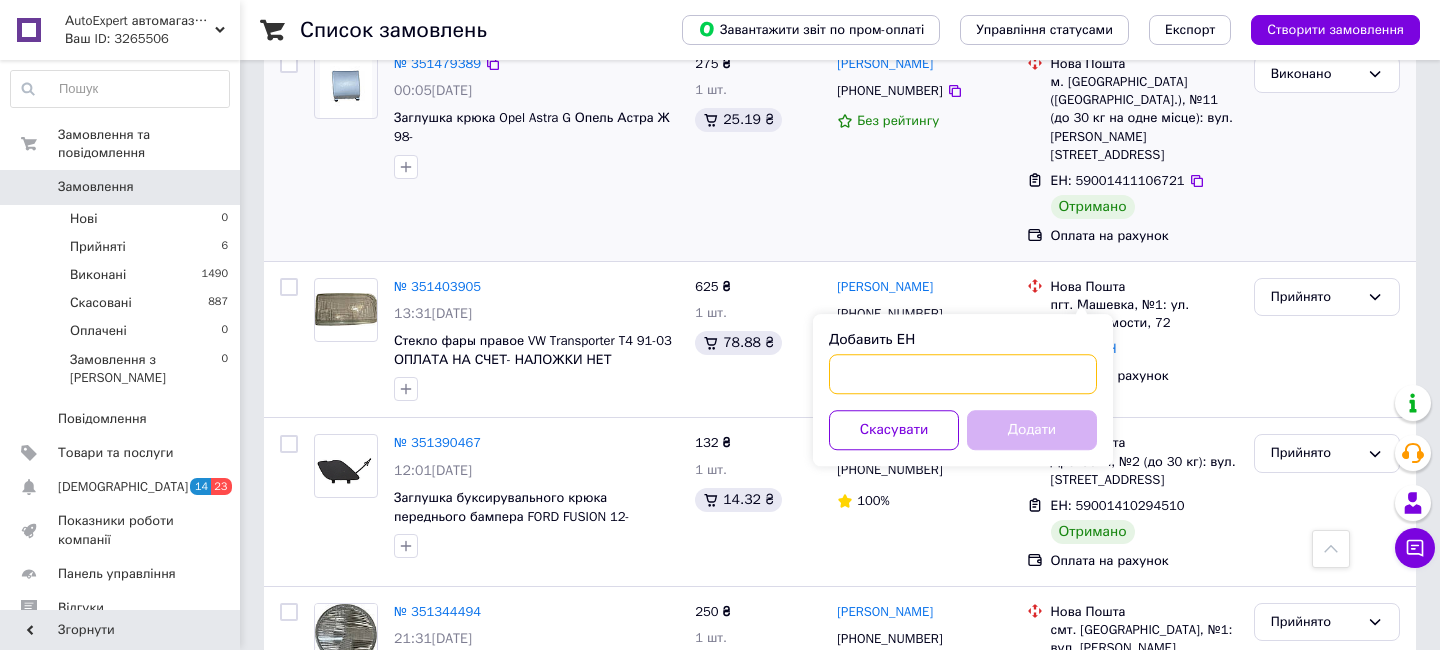 paste on "59001410402589" 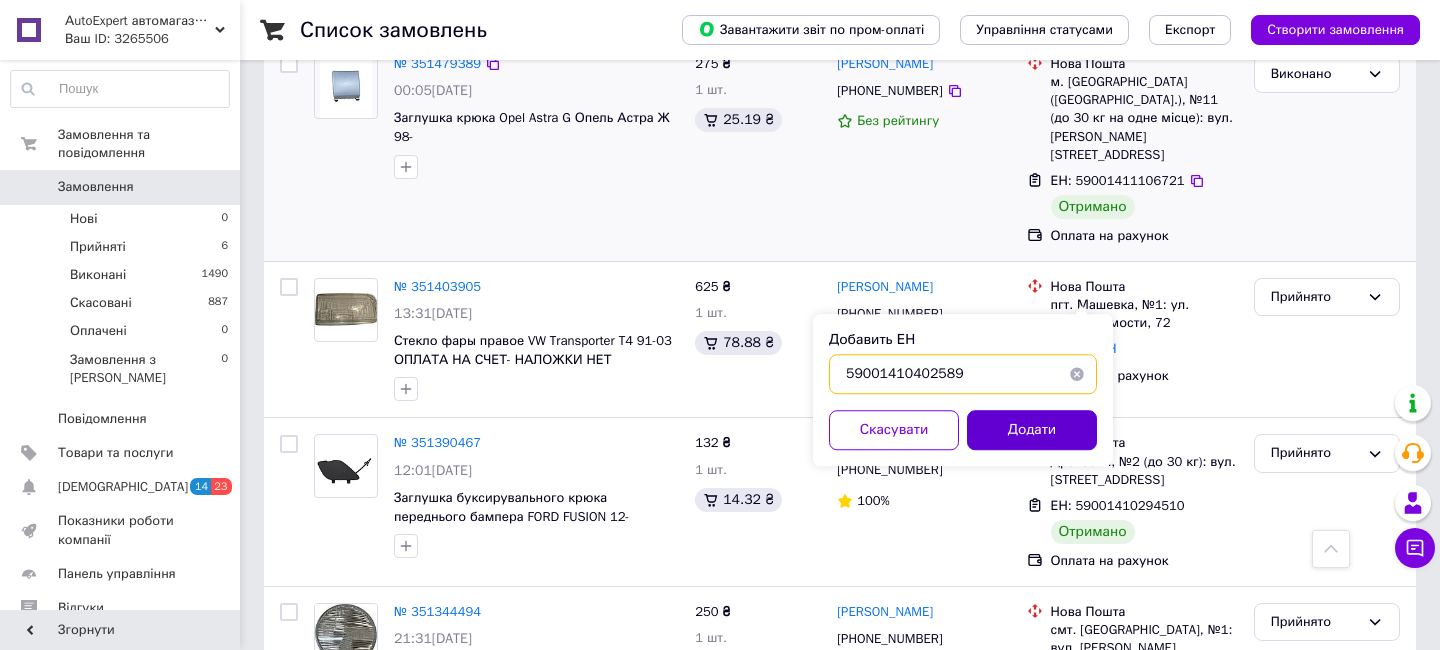 type on "59001410402589" 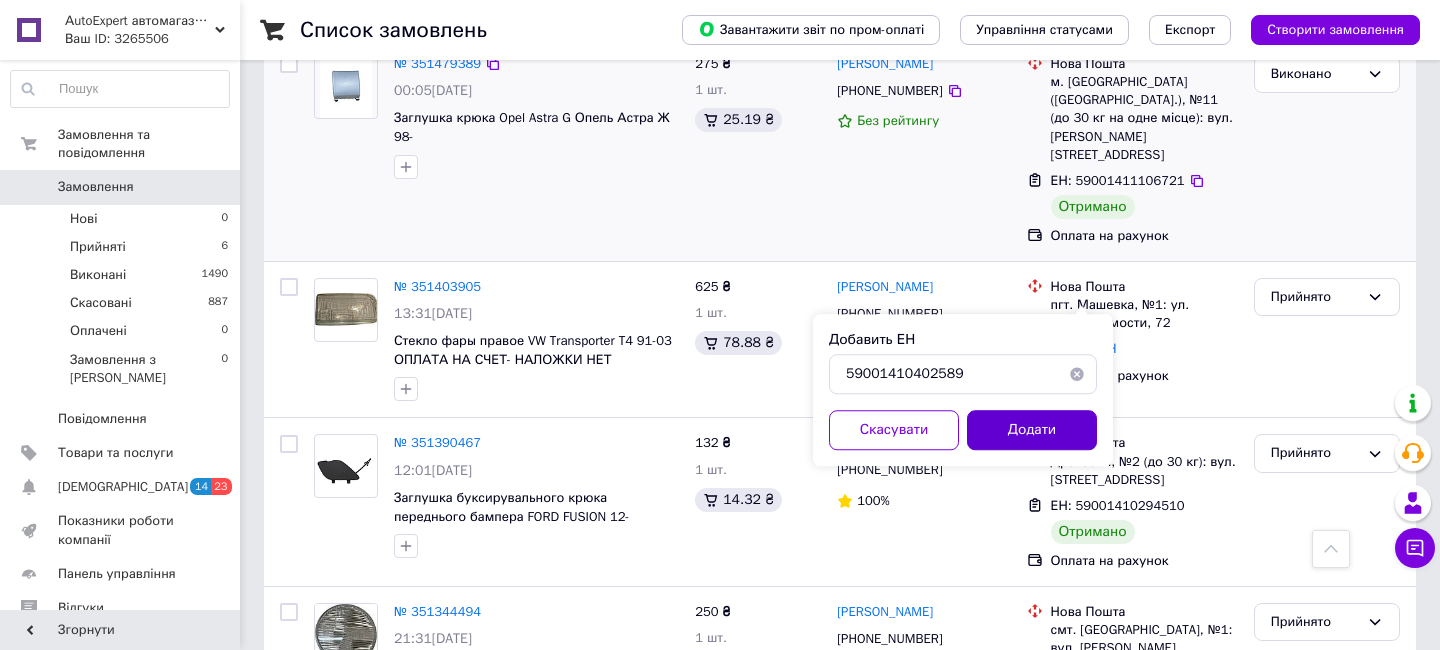 click on "Додати" at bounding box center (1032, 430) 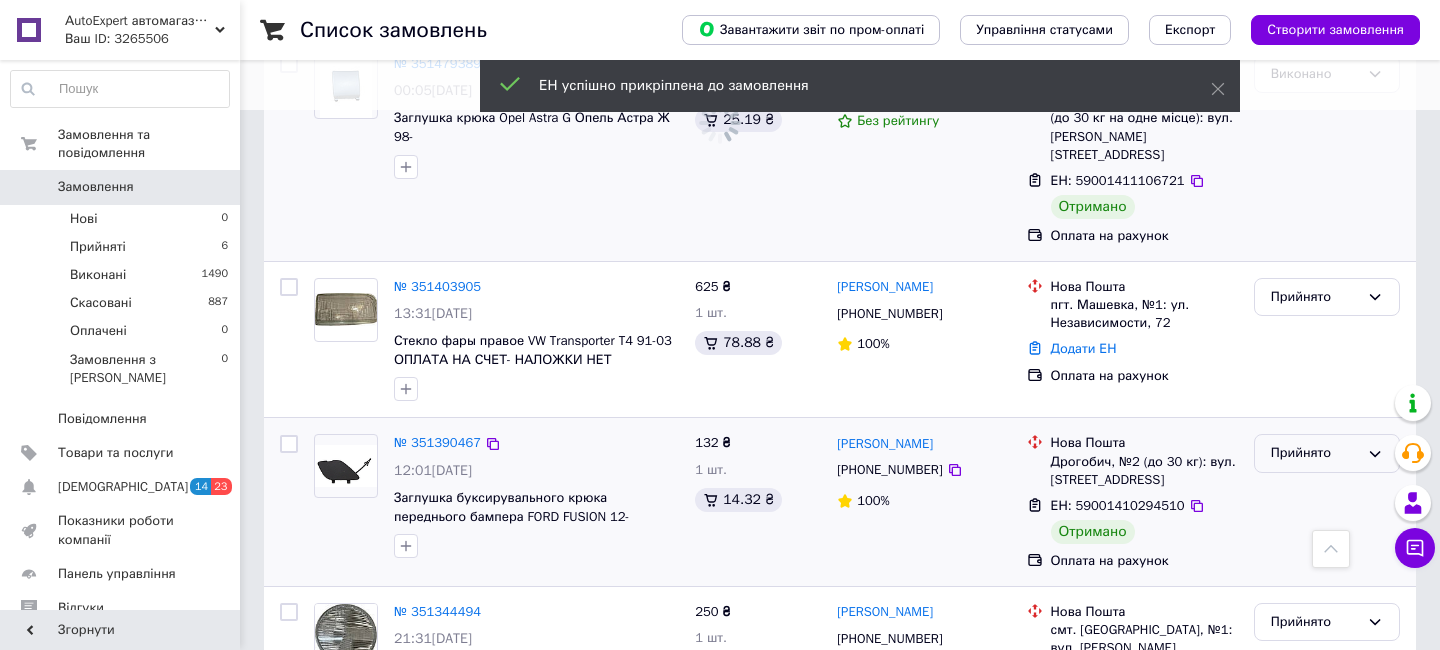 click on "Прийнято" at bounding box center [1315, 453] 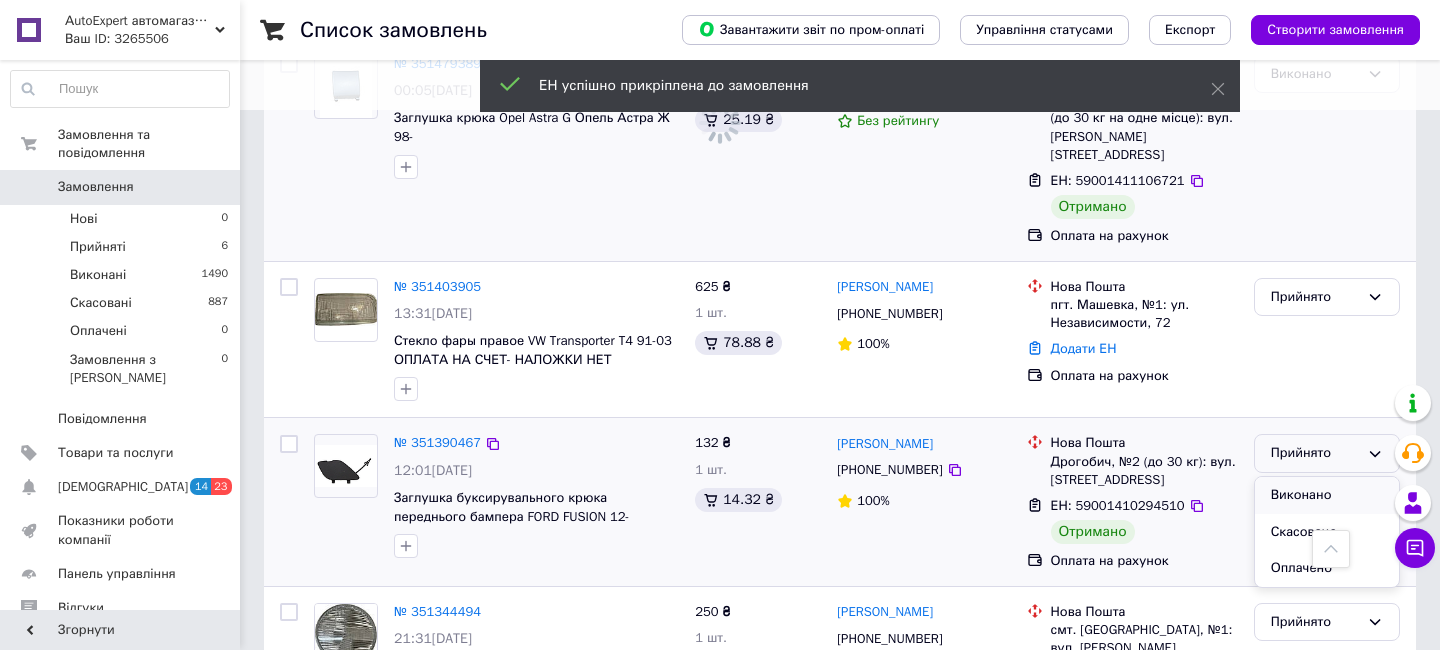 click on "Виконано" at bounding box center [1327, 495] 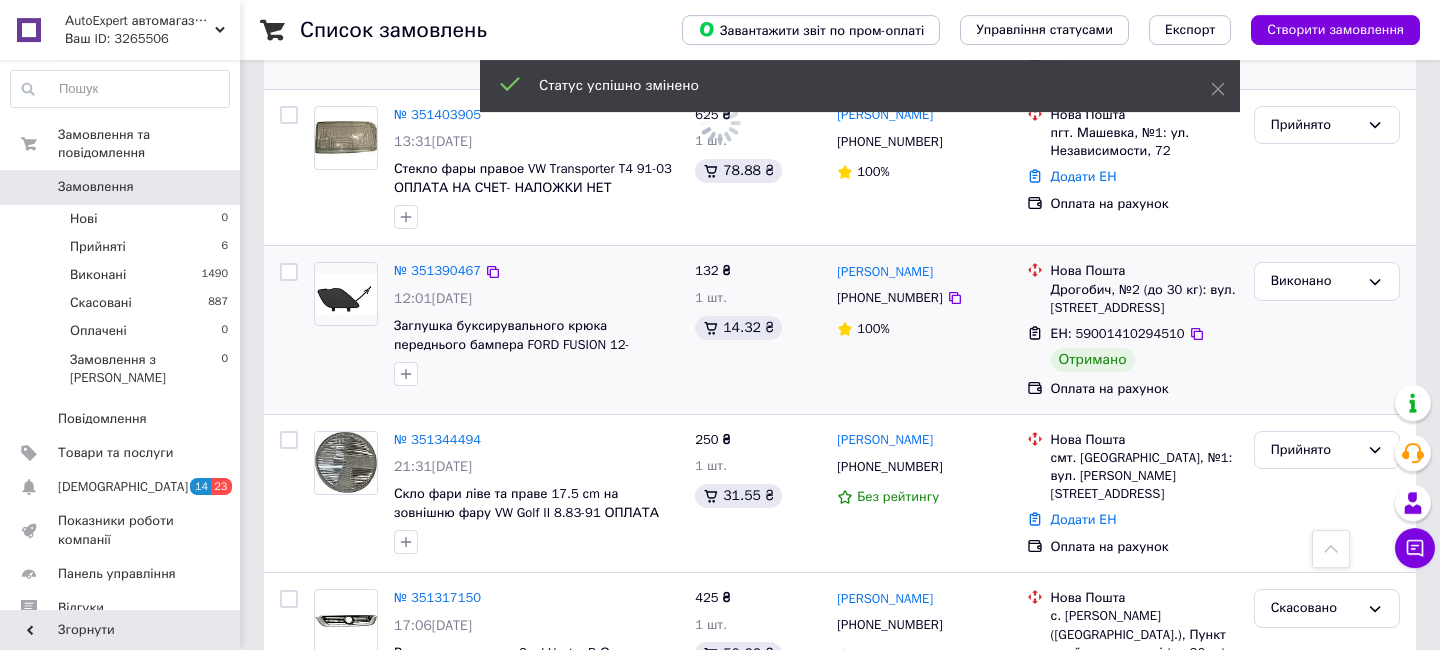 scroll, scrollTop: 756, scrollLeft: 0, axis: vertical 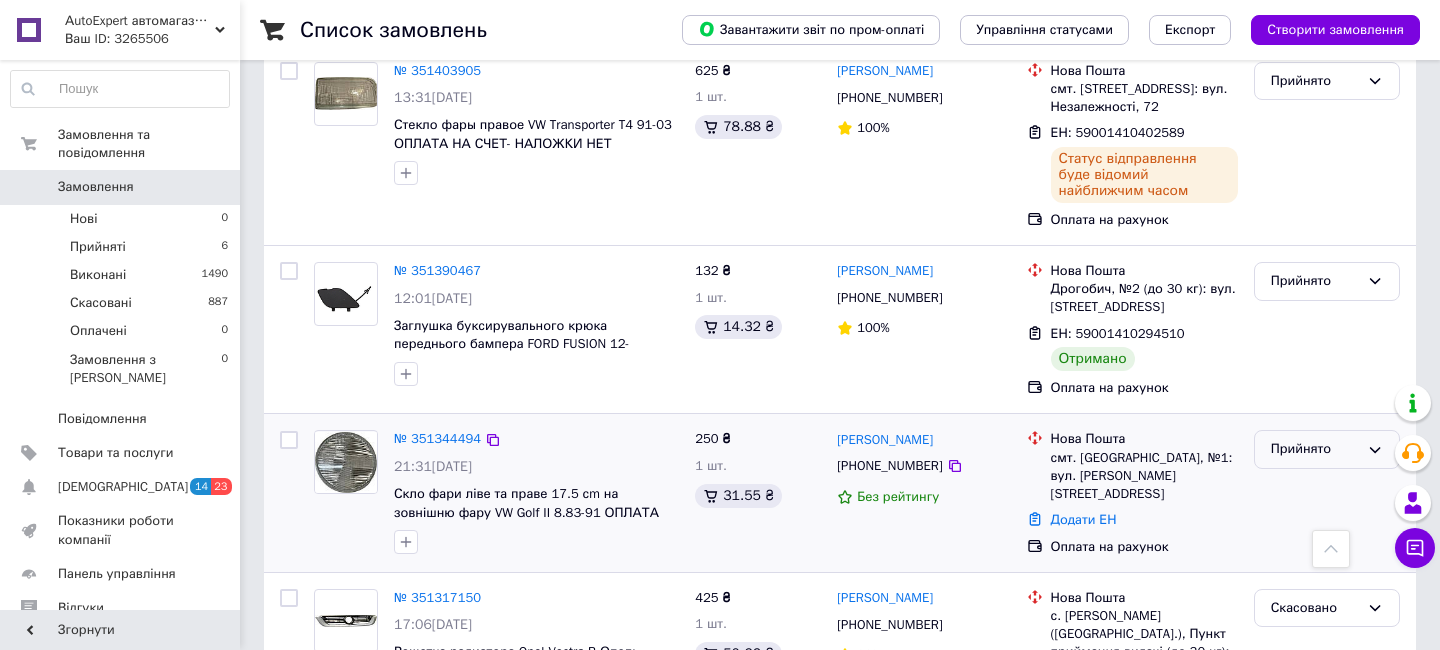 click on "Прийнято" at bounding box center (1315, 449) 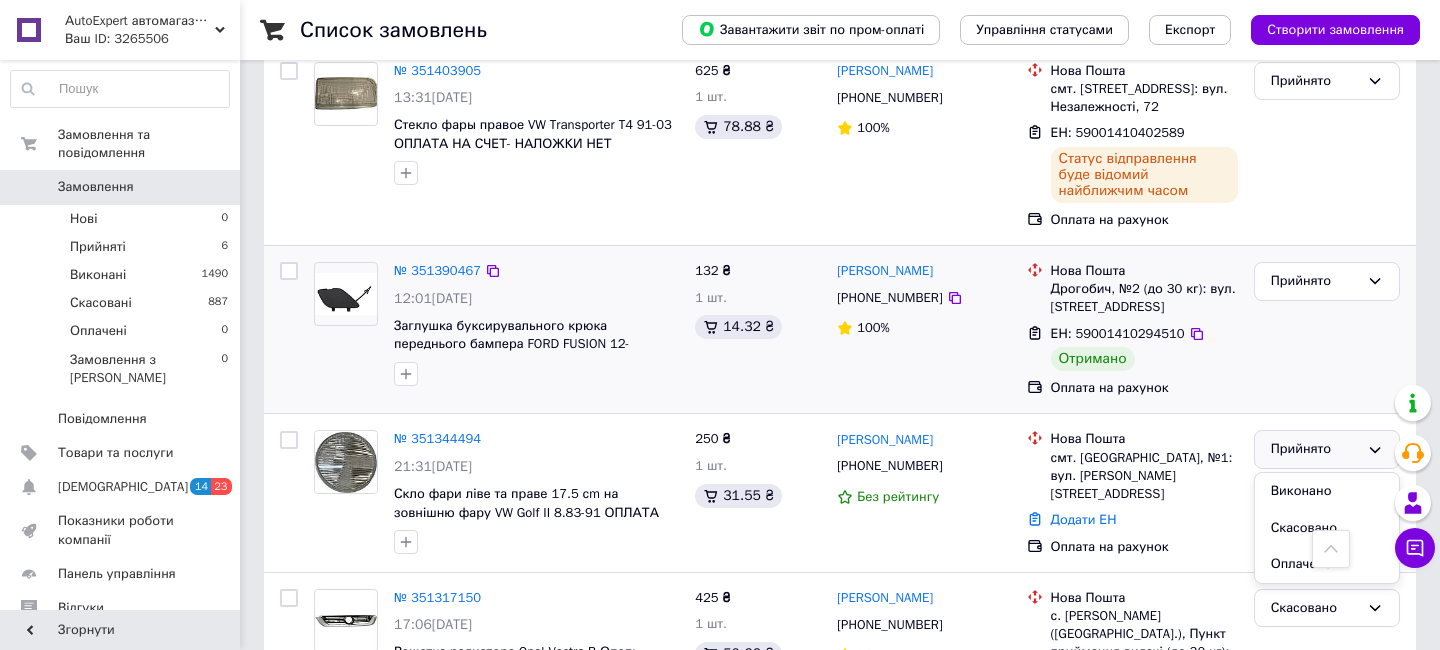 click on "Оплата на рахунок" at bounding box center (1144, 388) 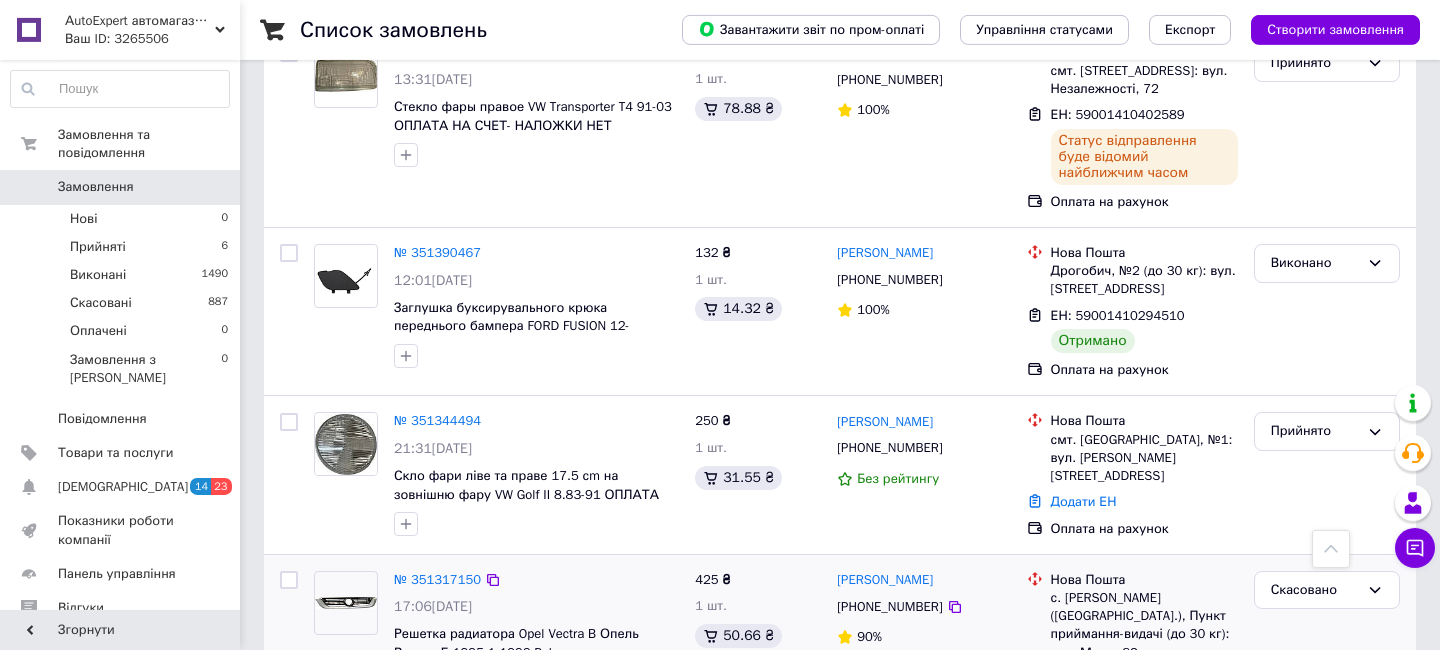 scroll, scrollTop: 756, scrollLeft: 0, axis: vertical 